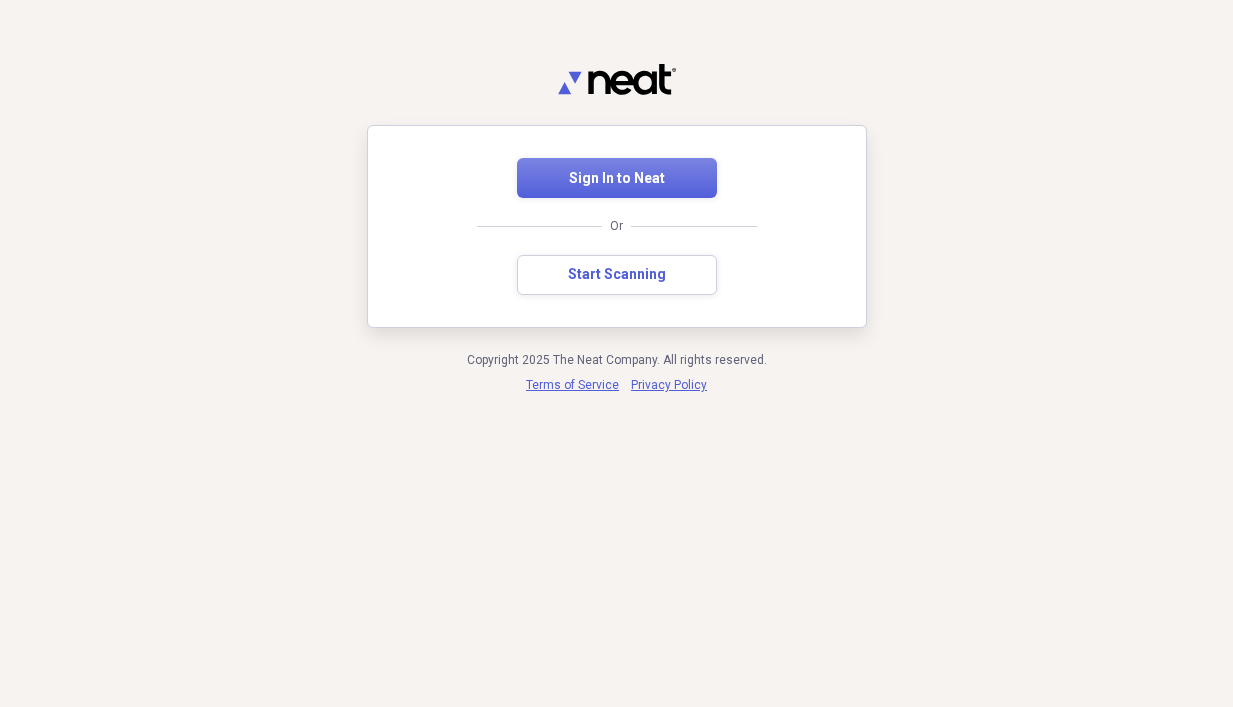 scroll, scrollTop: 0, scrollLeft: 0, axis: both 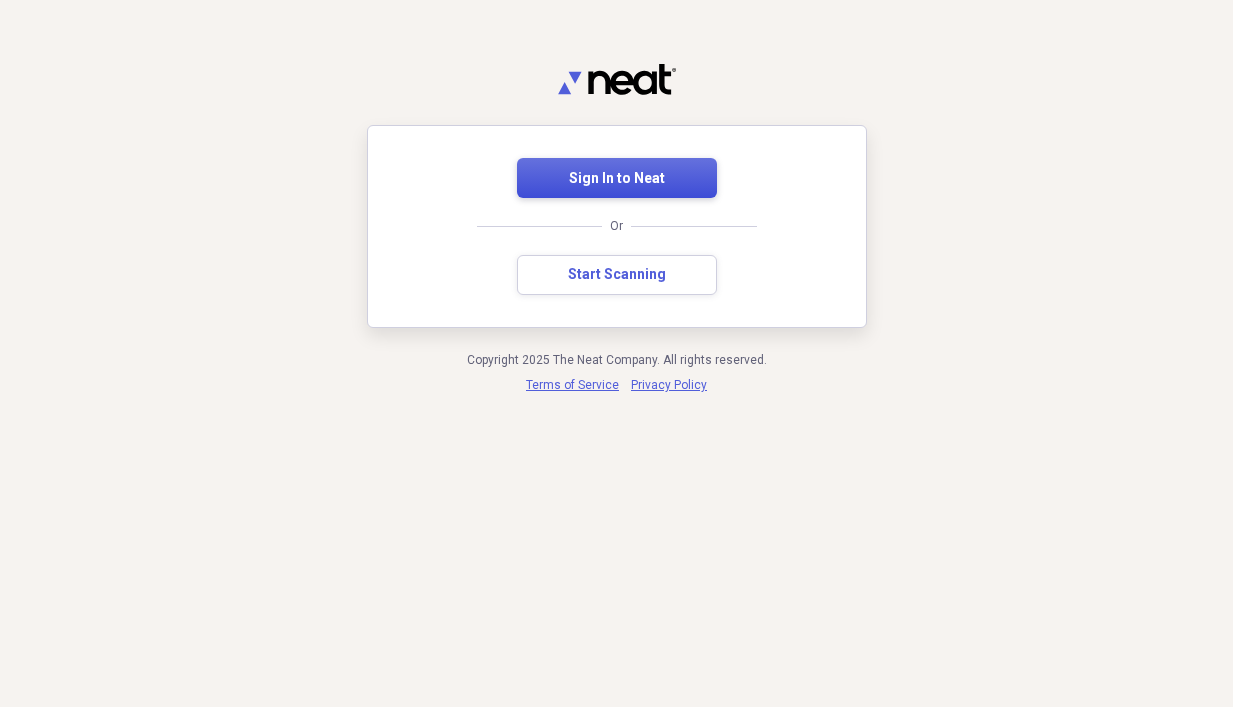 click on "Sign In to Neat" at bounding box center (617, 179) 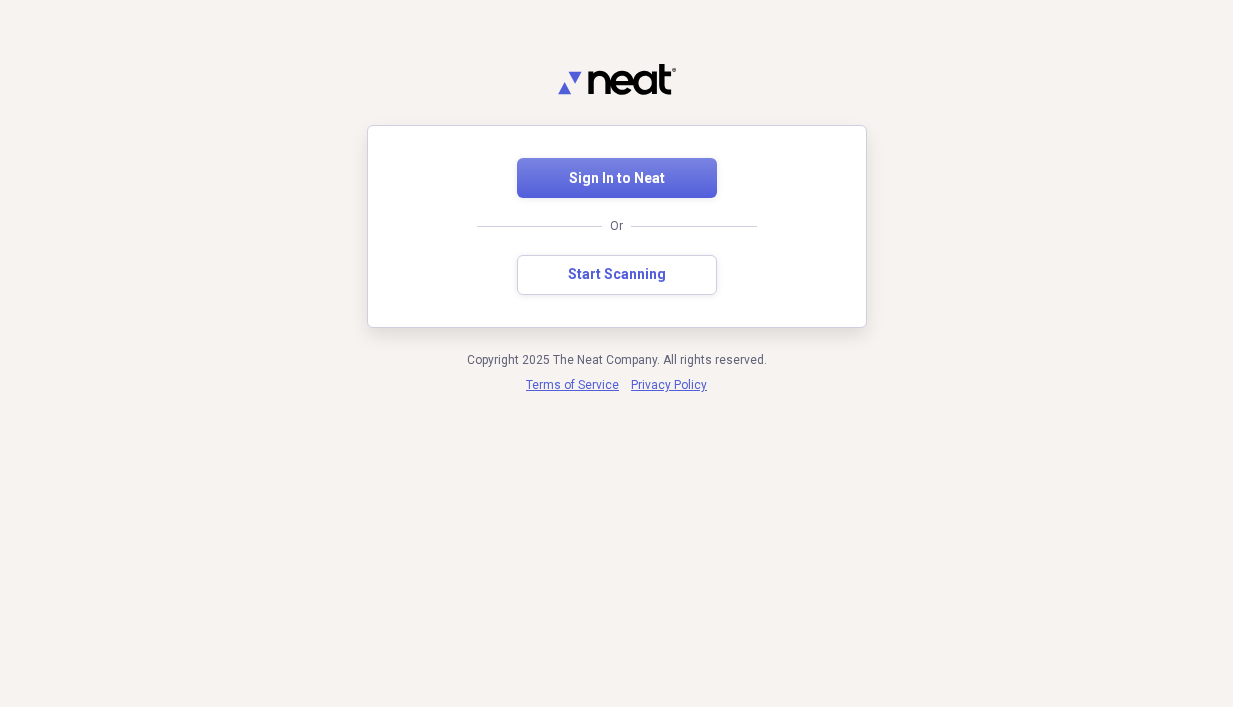scroll, scrollTop: 0, scrollLeft: 0, axis: both 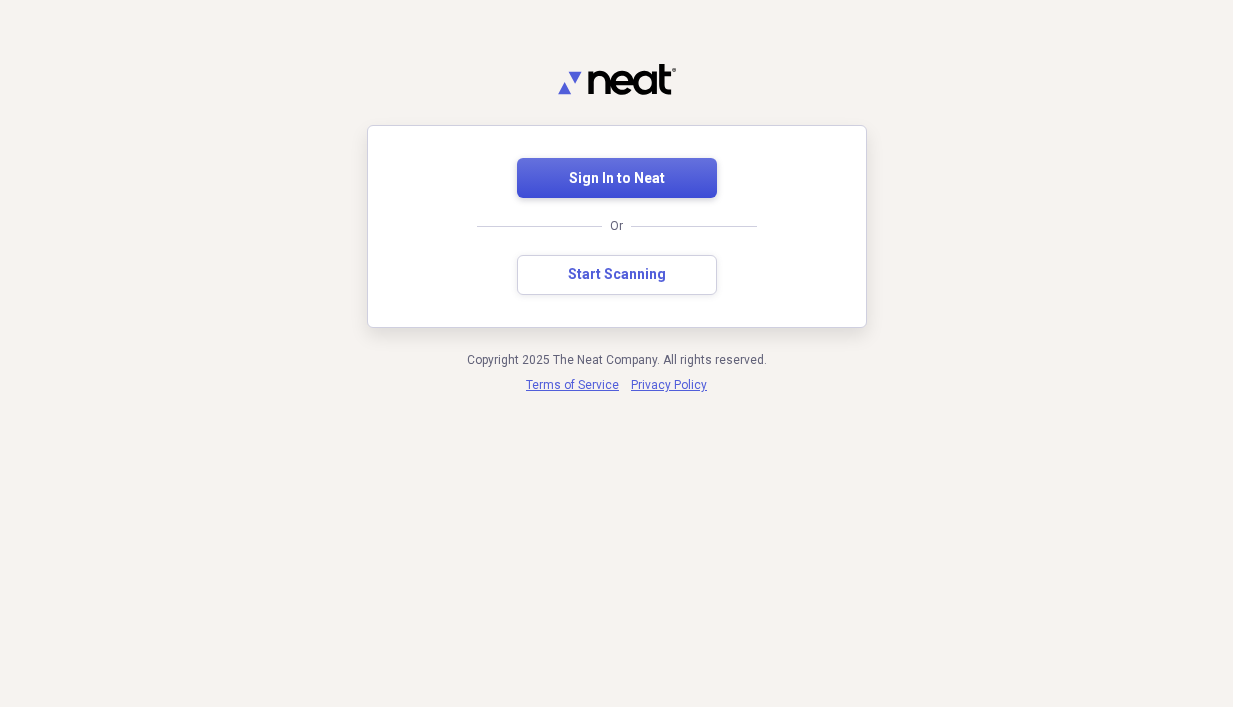 click on "Sign In to Neat" at bounding box center [617, 179] 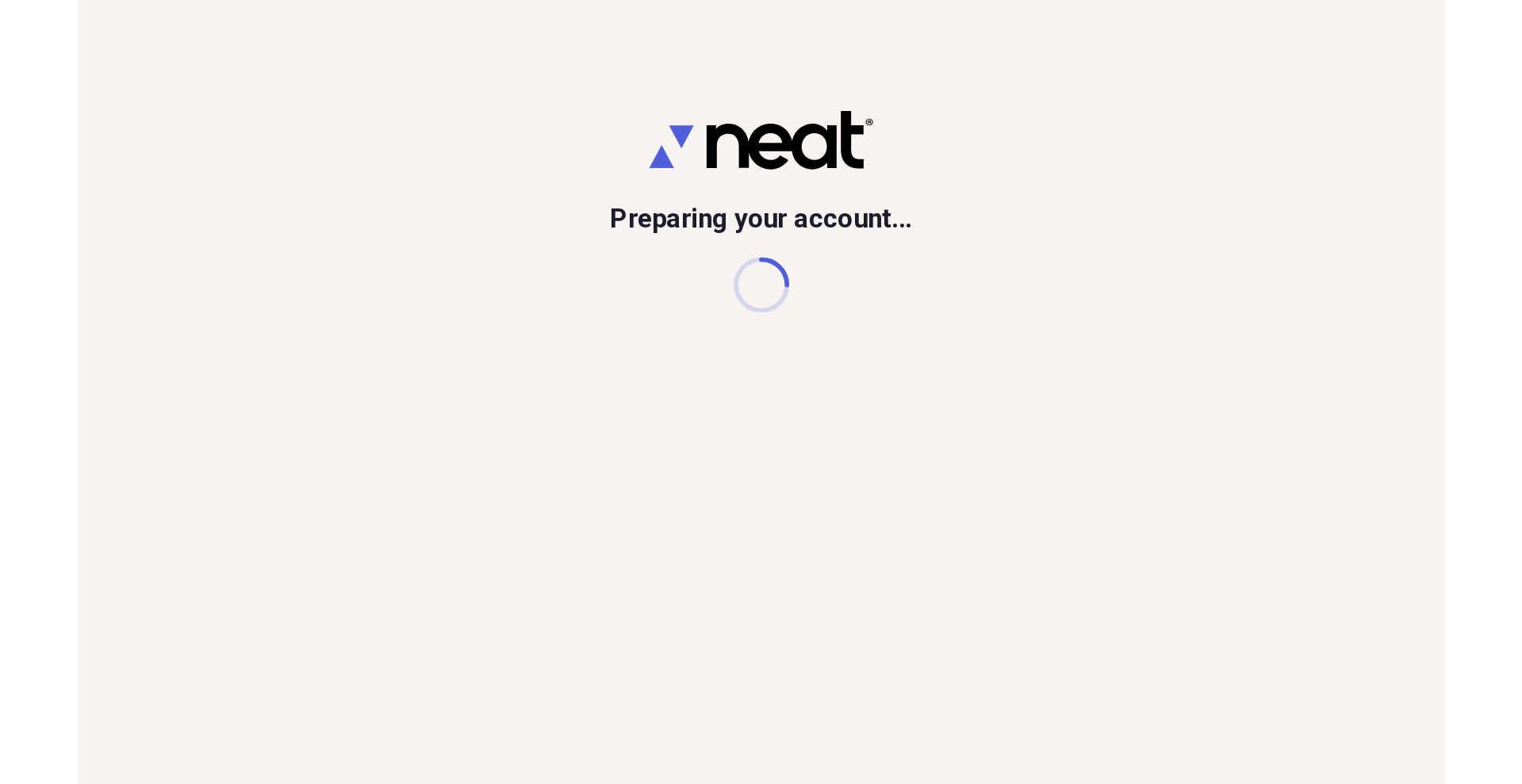 scroll, scrollTop: 0, scrollLeft: 0, axis: both 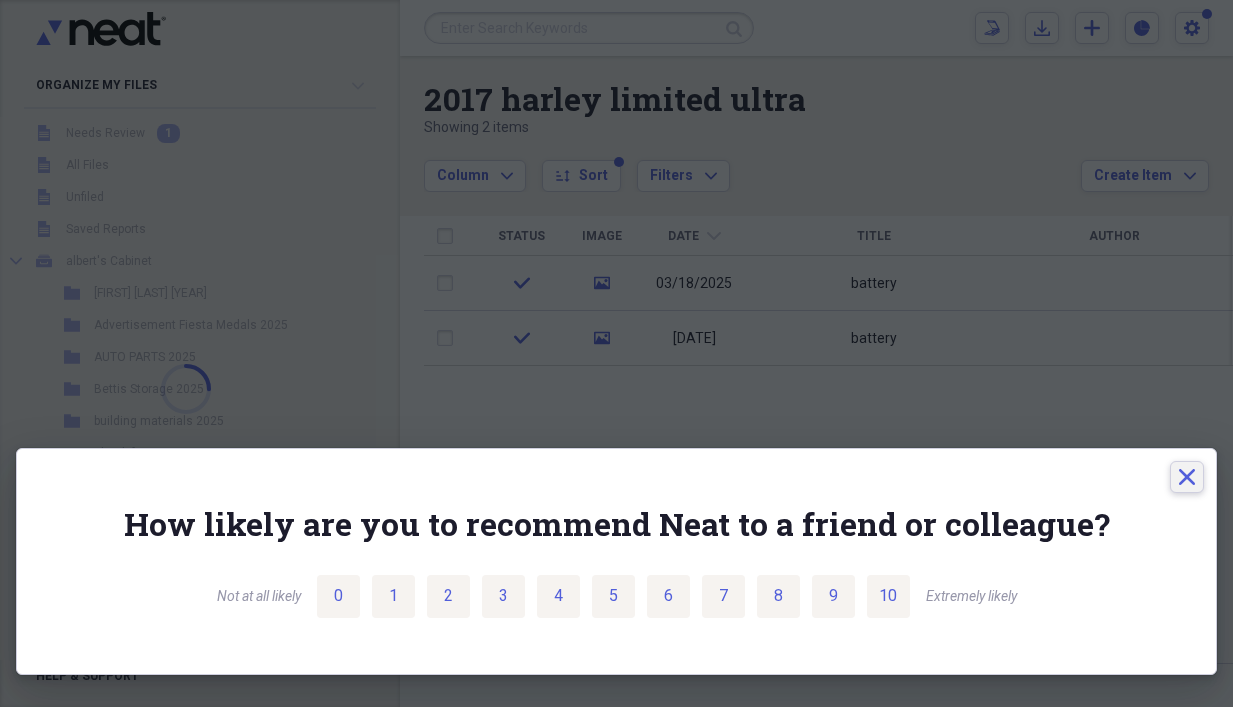 click 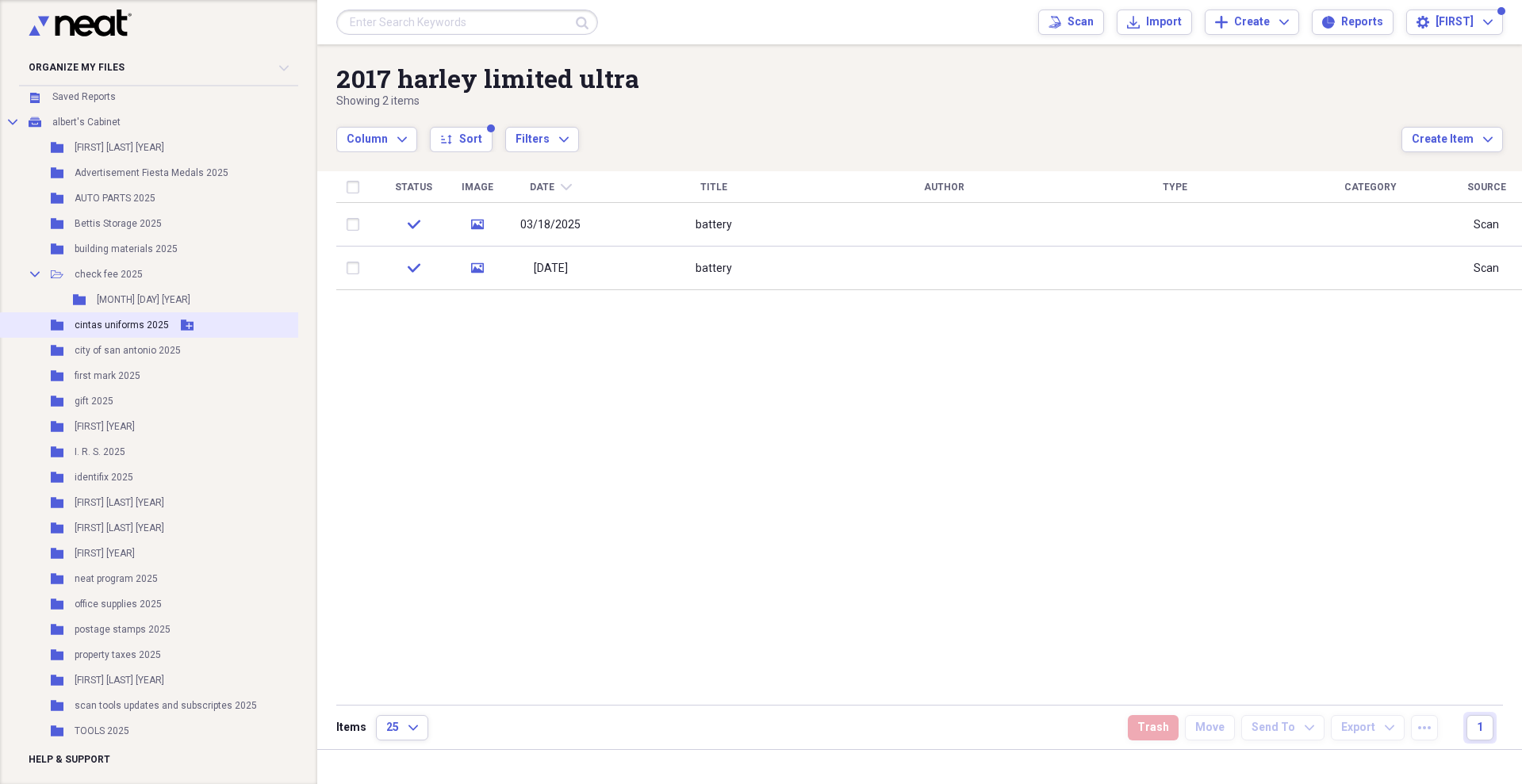 scroll, scrollTop: 159, scrollLeft: 0, axis: vertical 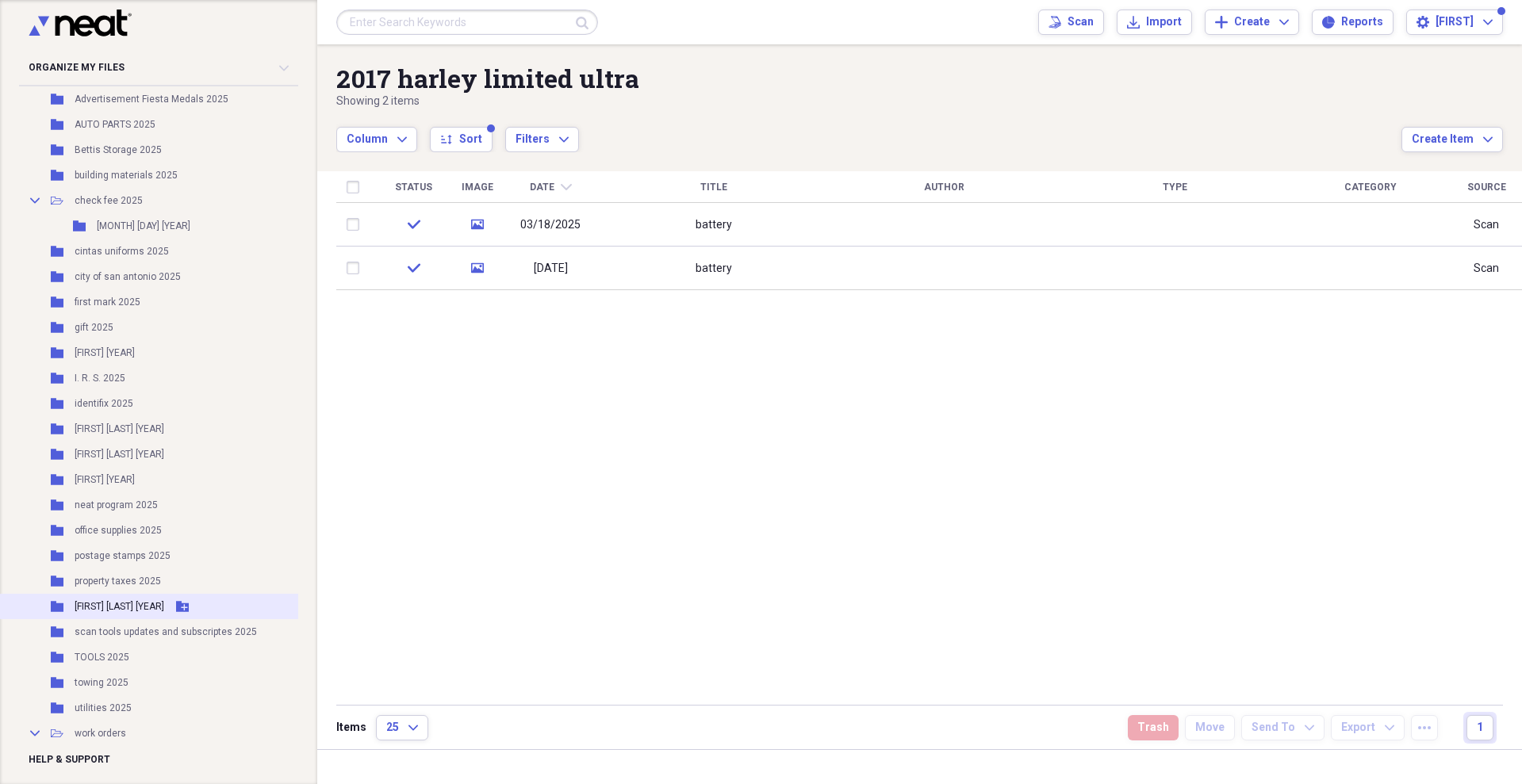 click on "Add Folder" at bounding box center (182, 606) 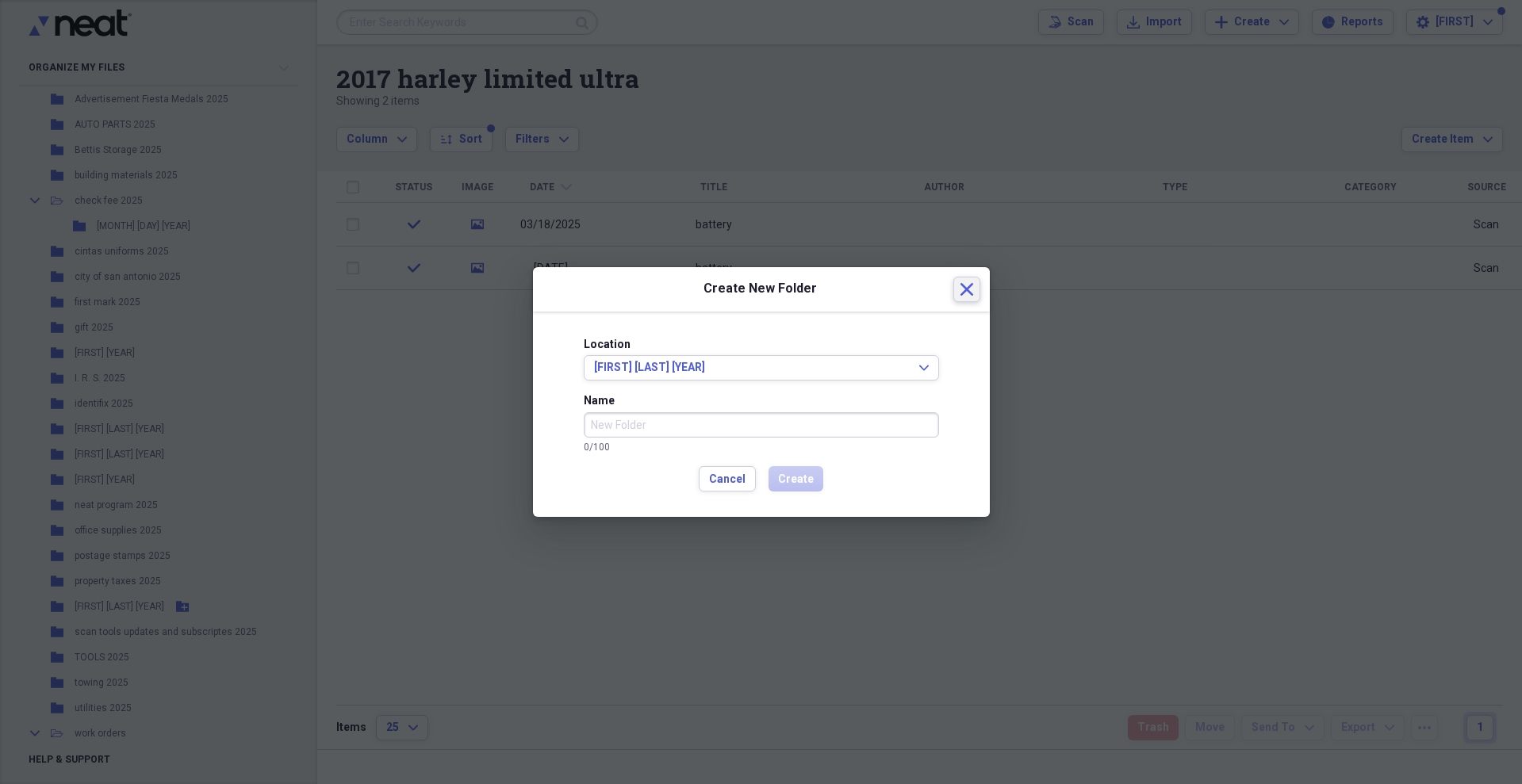click on "Close" at bounding box center (967, 289) 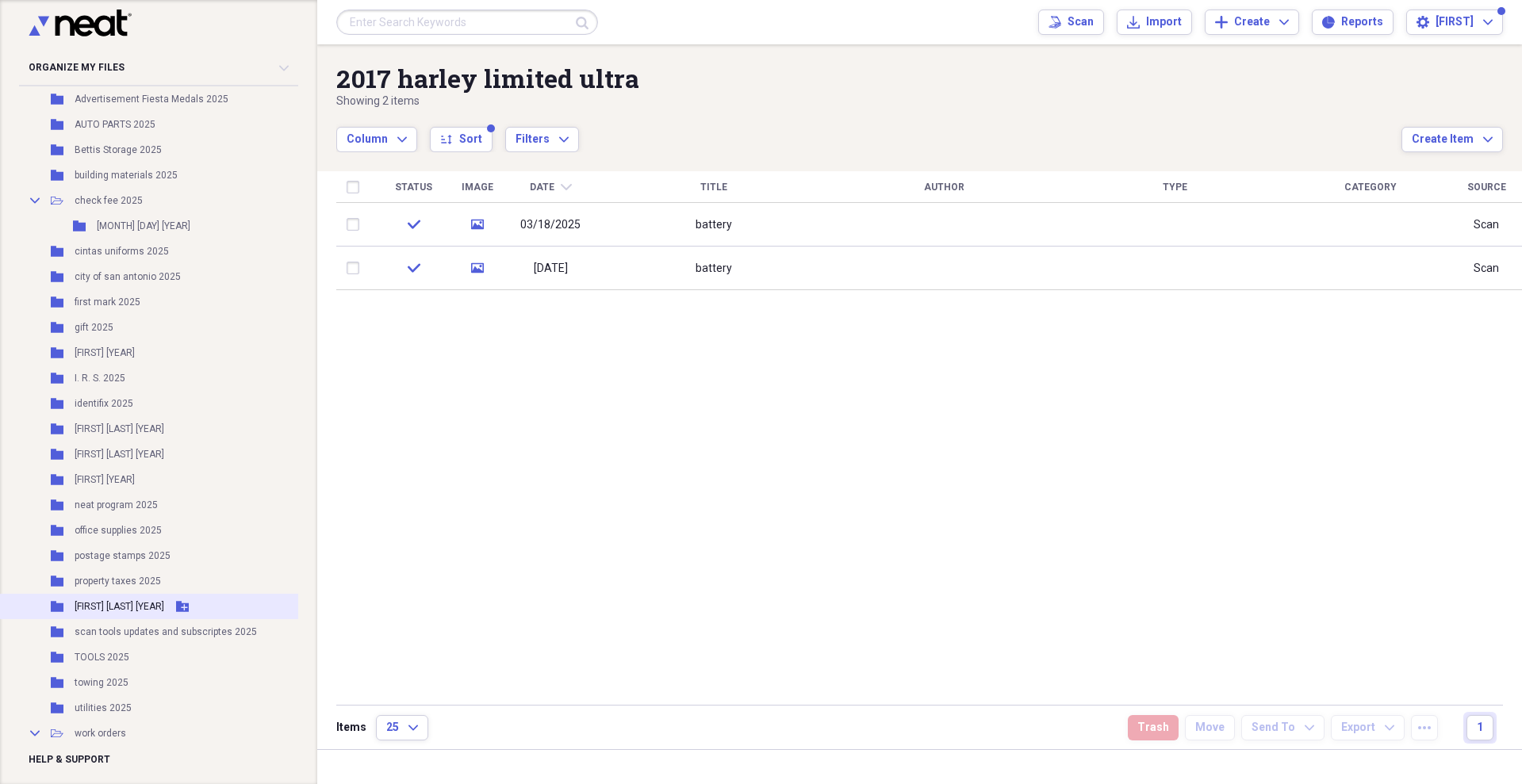 click on "[FIRST] [LAST] [YEAR]" at bounding box center (119, 606) 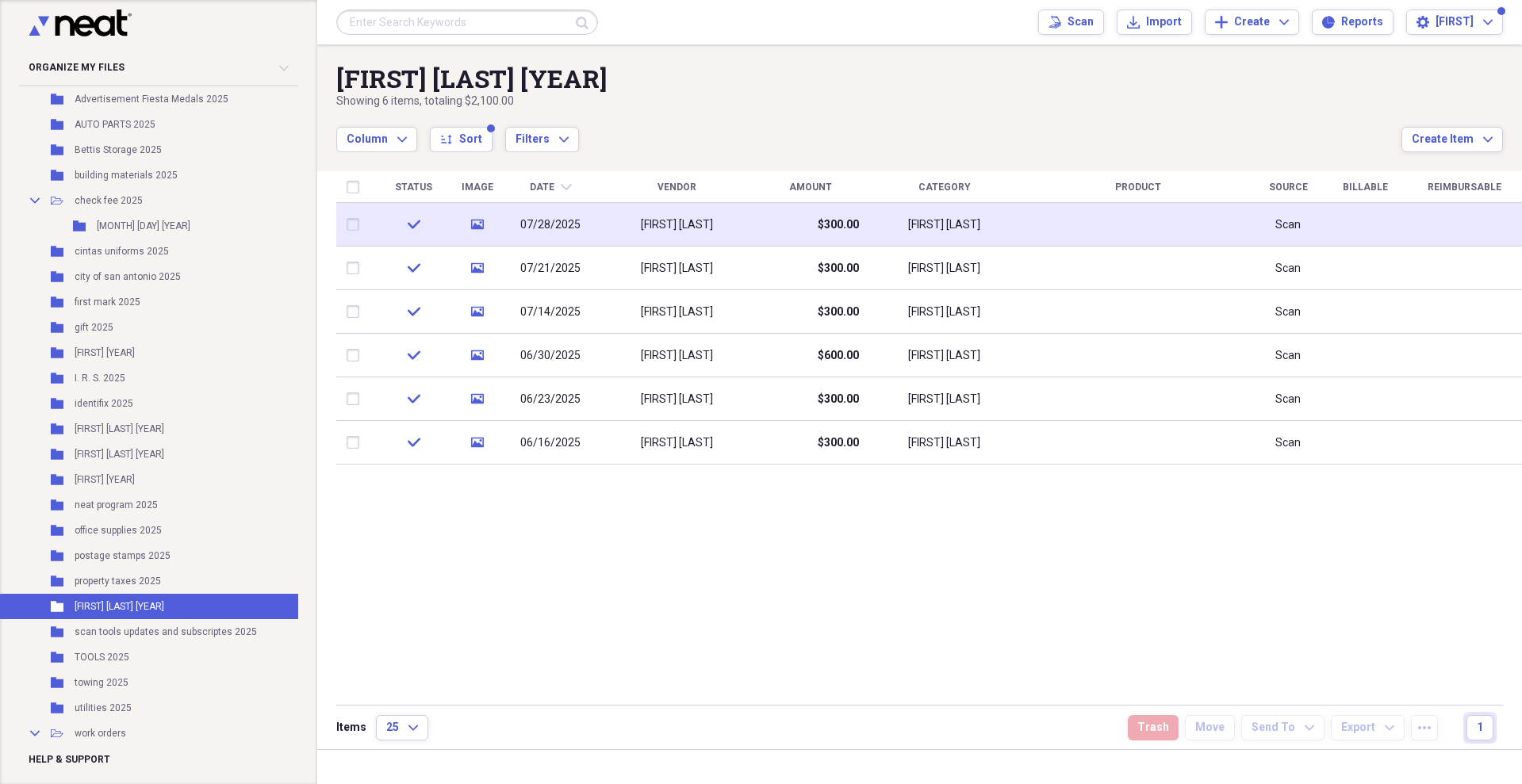 click on "[FIRST] [LAST]" at bounding box center [677, 224] 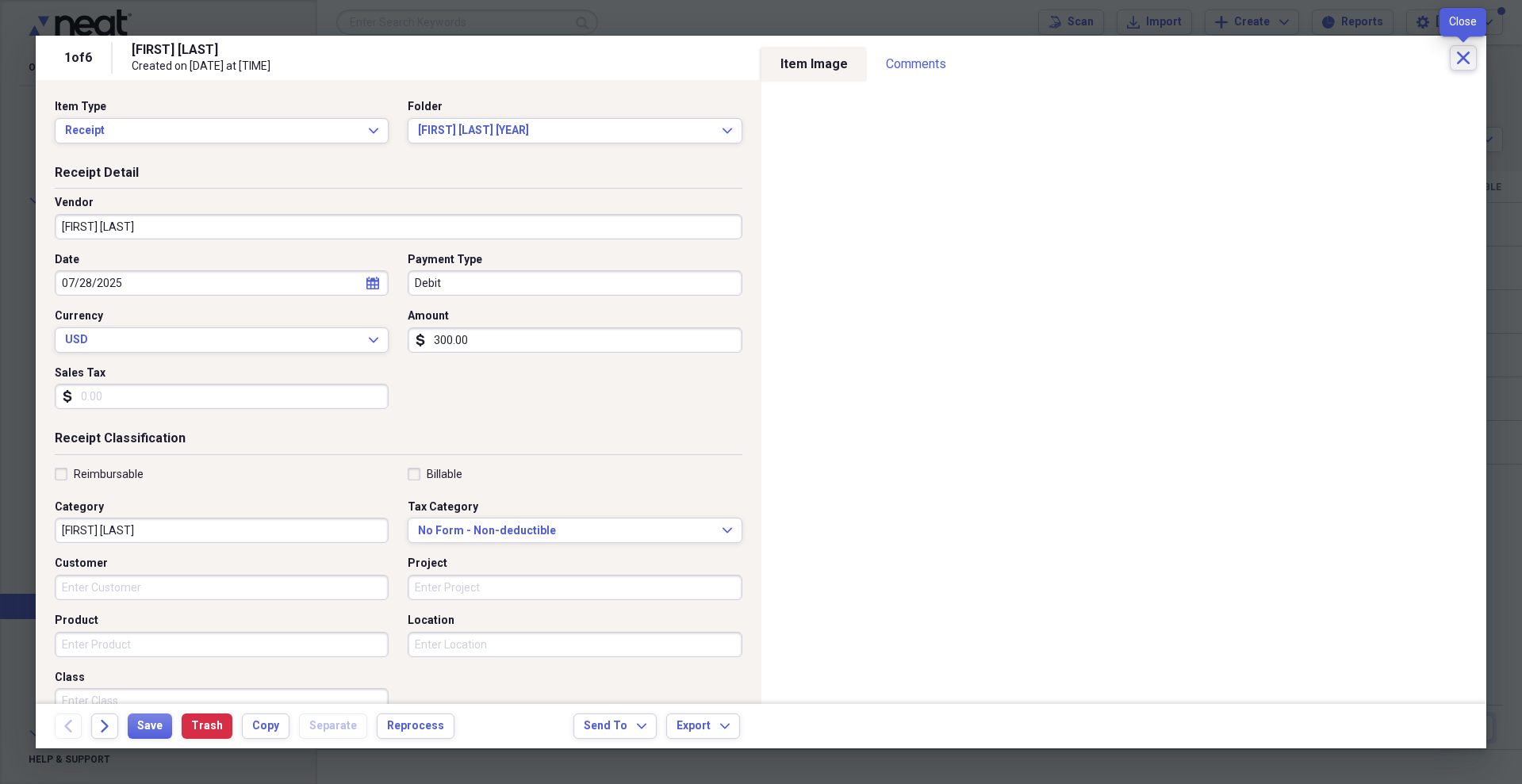 click on "Close" 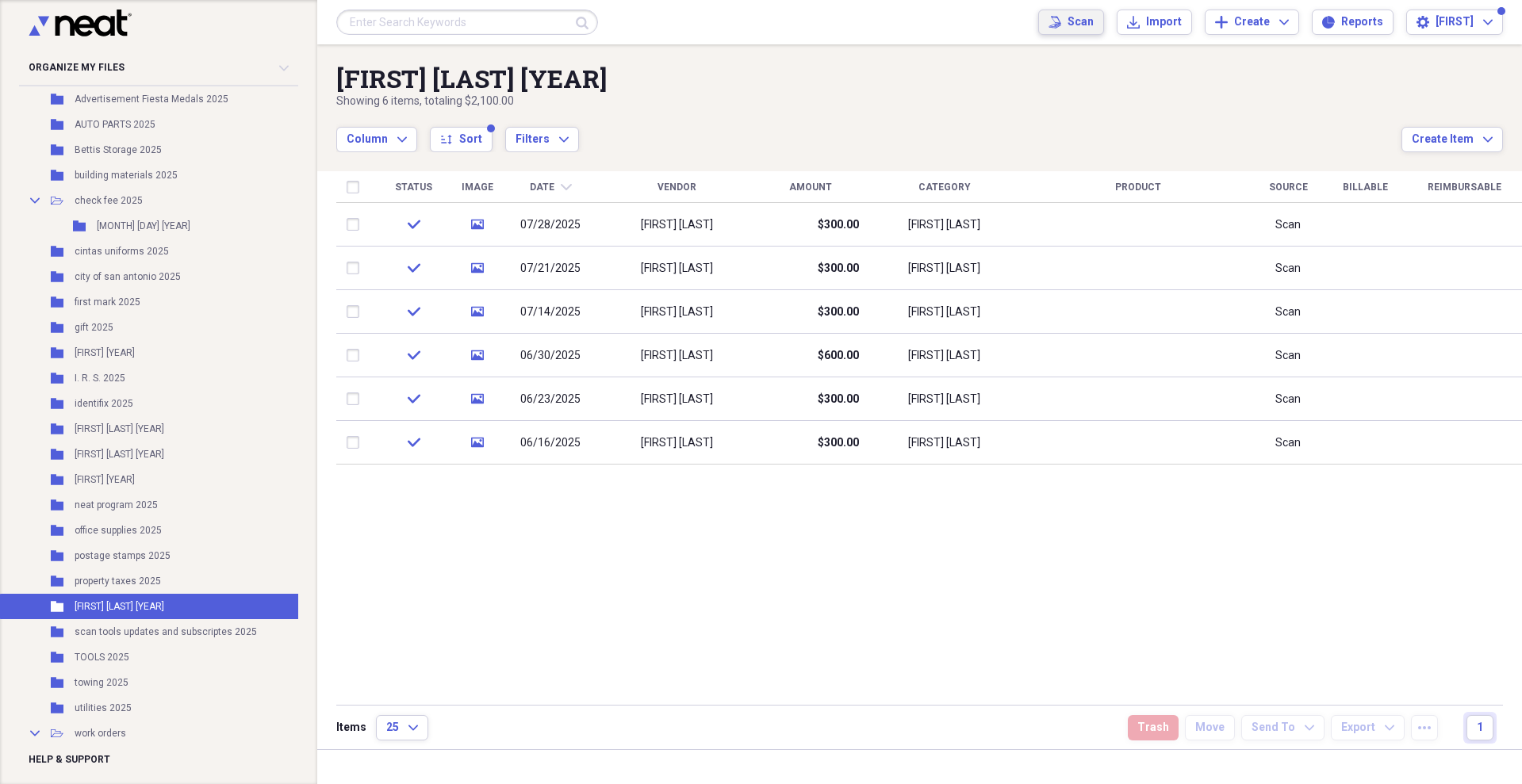 click on "Scan" at bounding box center (1080, 22) 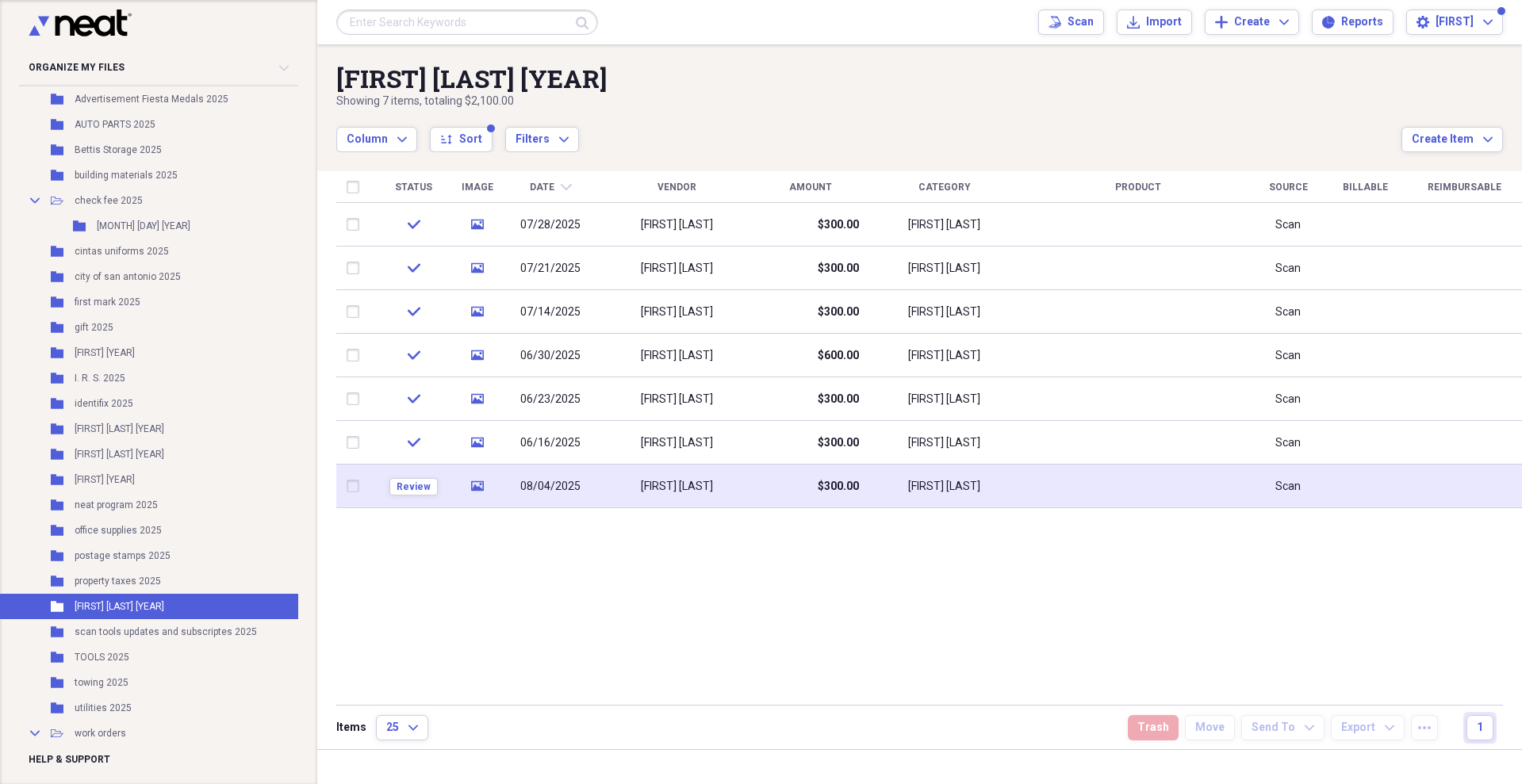 click on "$300.00" at bounding box center [810, 486] 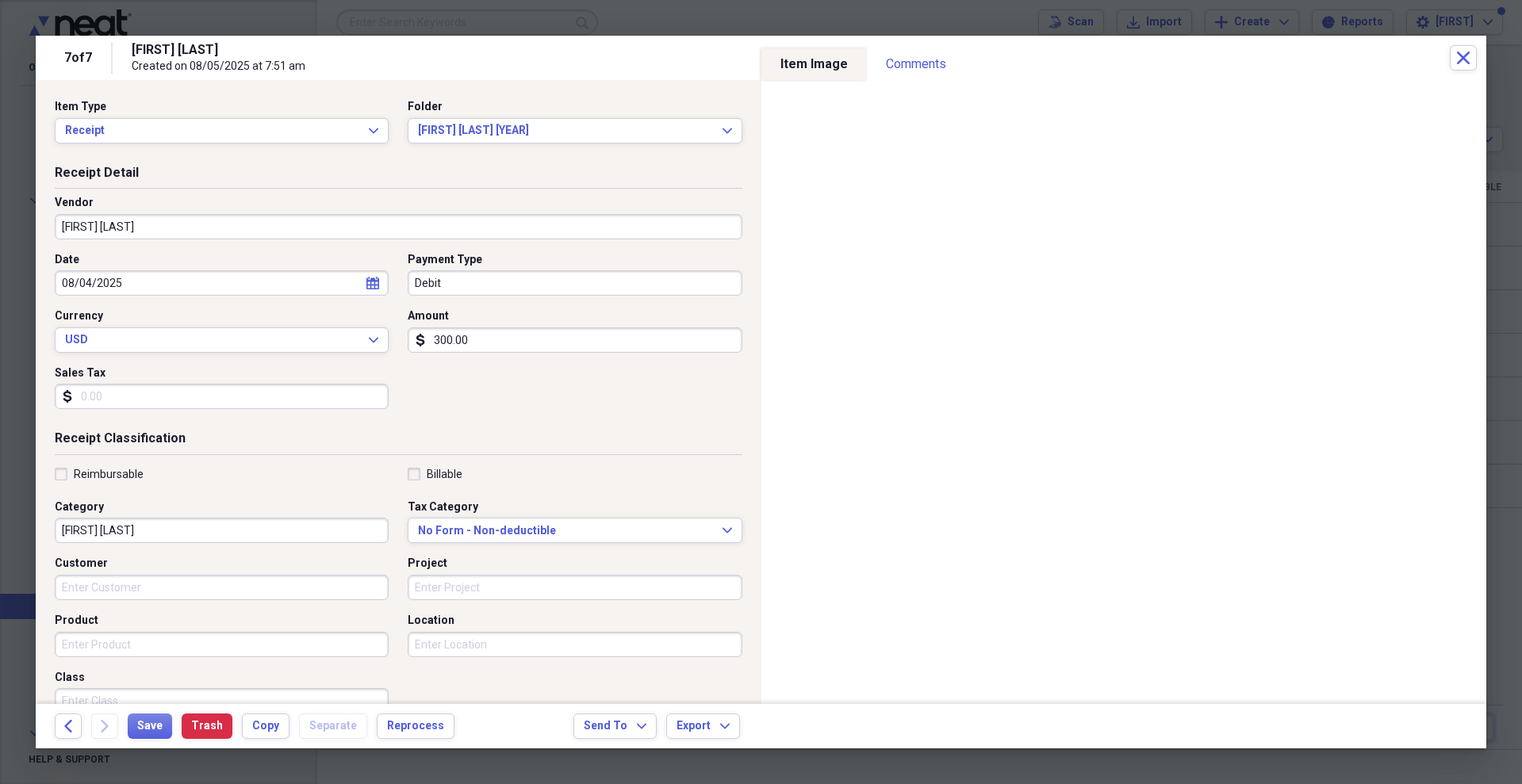 click on "Debit" at bounding box center (574, 283) 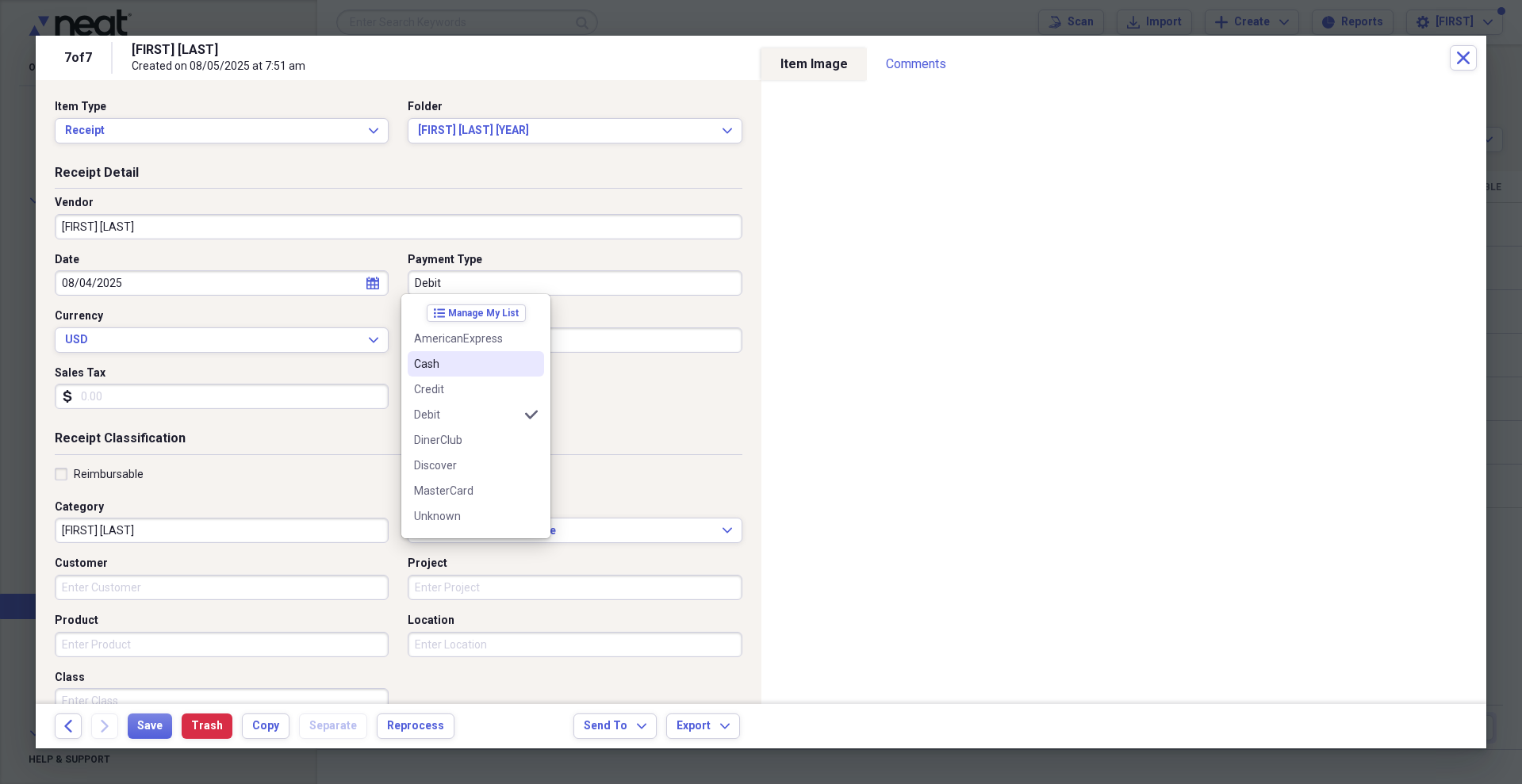 click on "Cash" at bounding box center (466, 364) 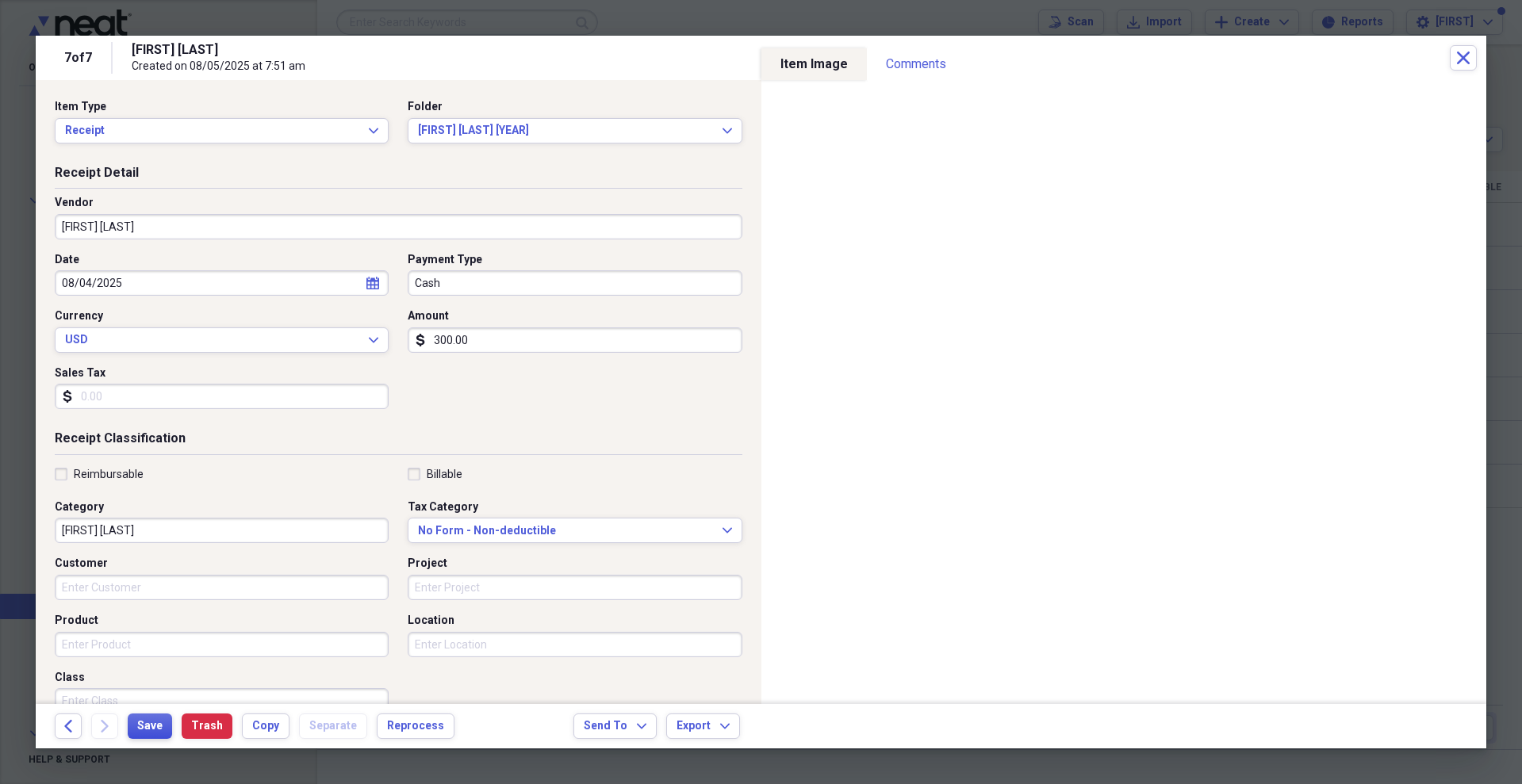 click on "Save" at bounding box center [150, 726] 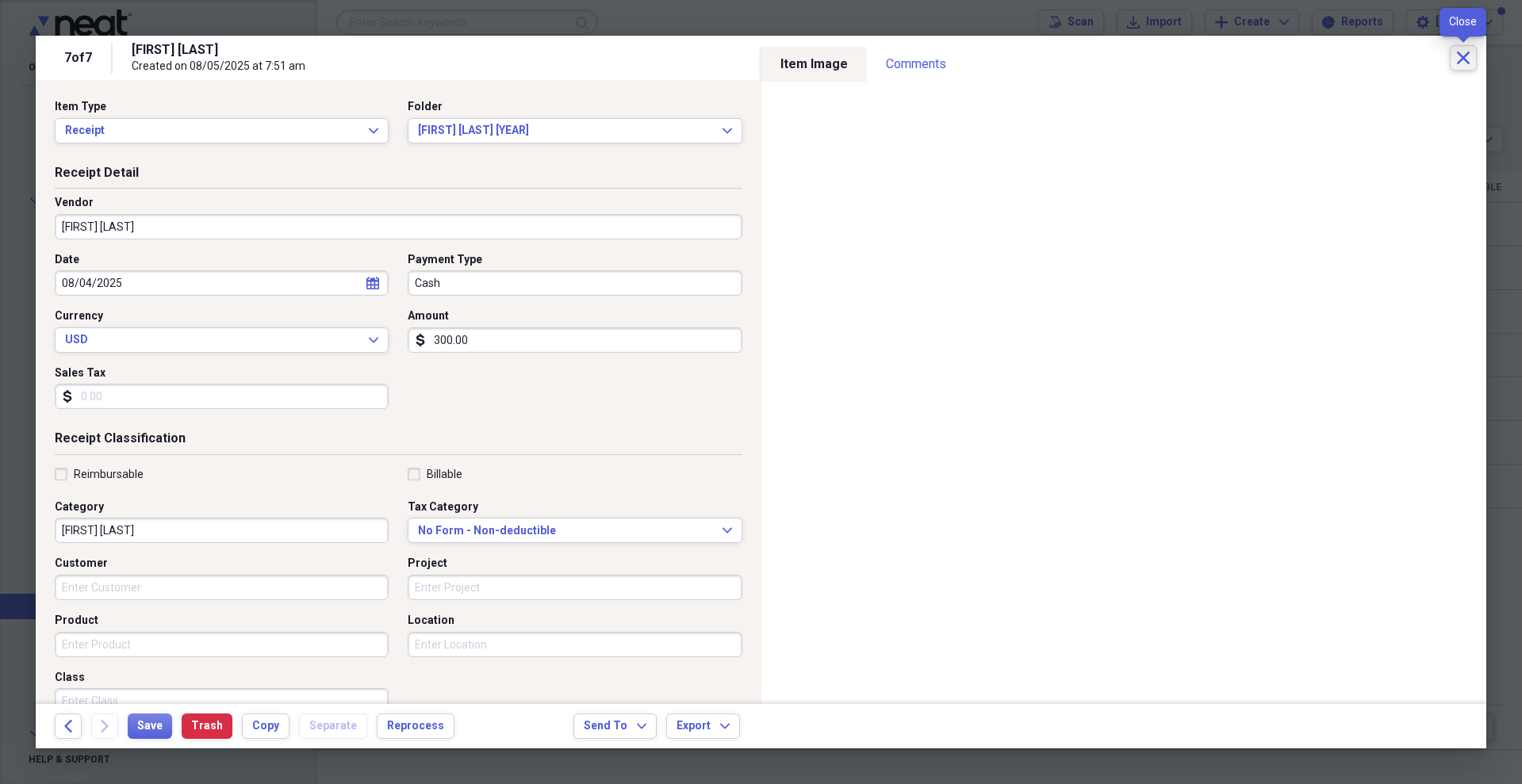 click on "Close" at bounding box center (1463, 58) 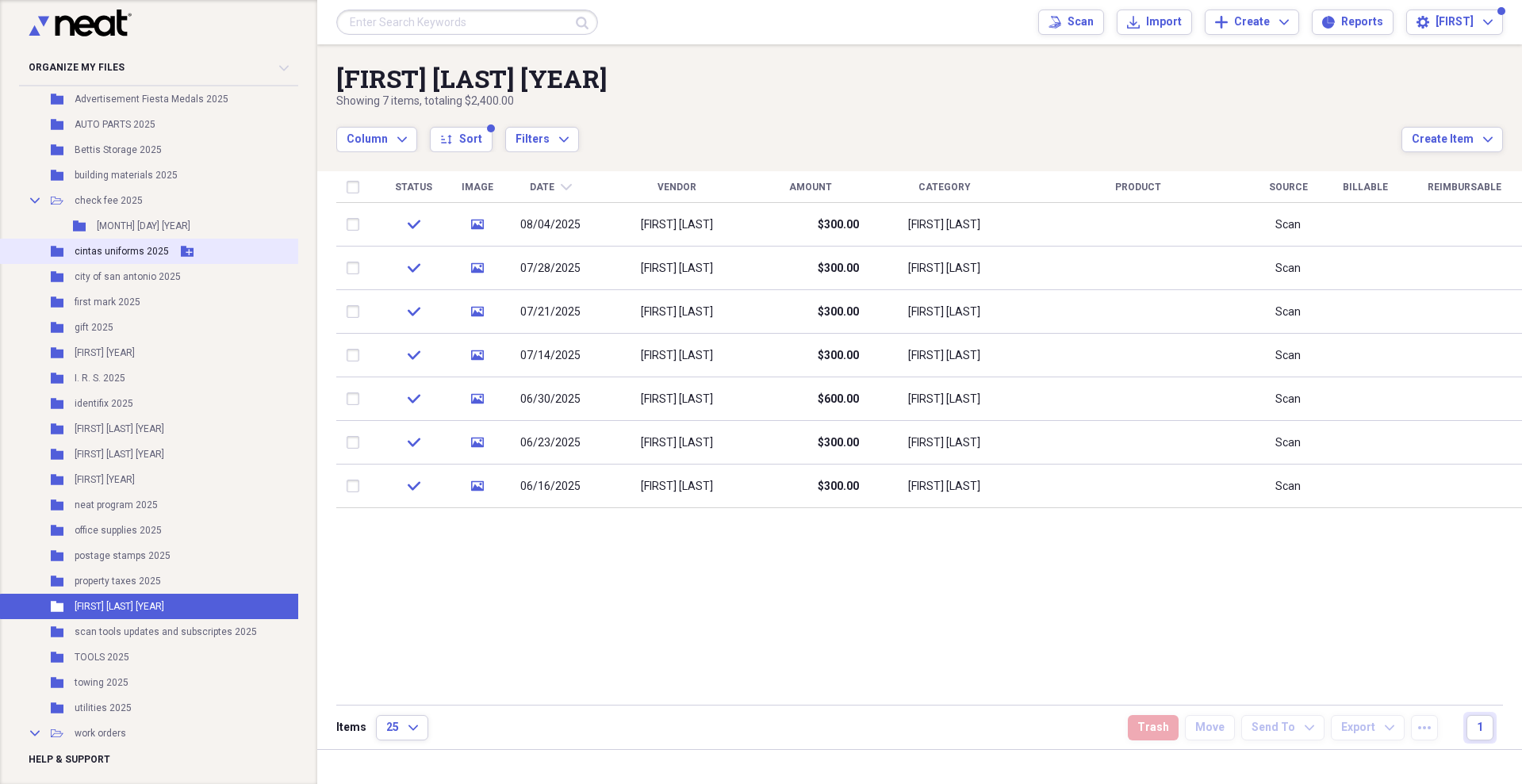 click on "cintas uniforms 2025" at bounding box center (121, 251) 